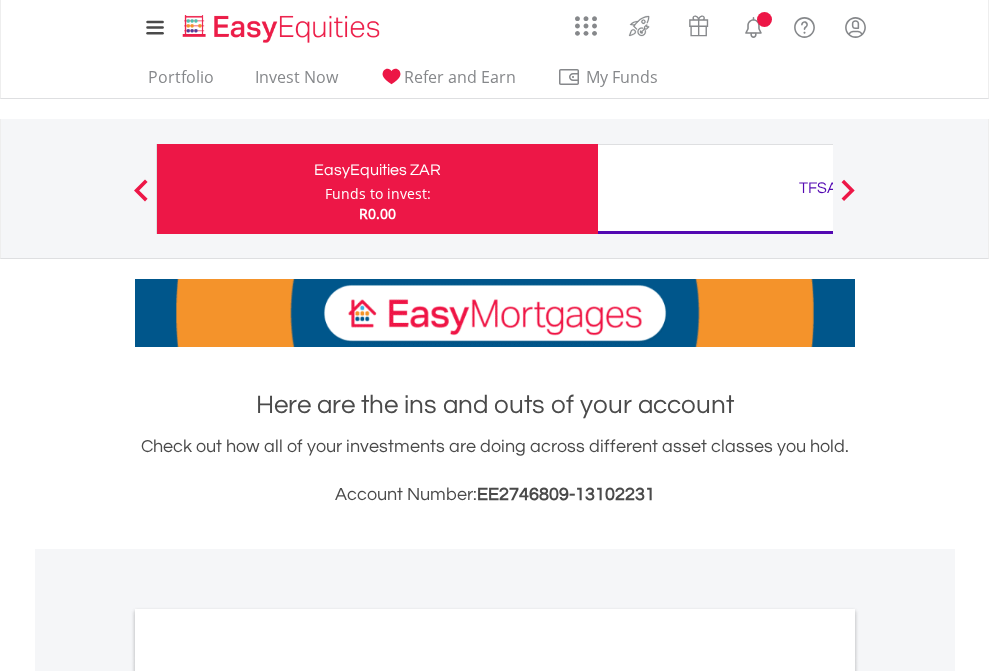scroll, scrollTop: 0, scrollLeft: 0, axis: both 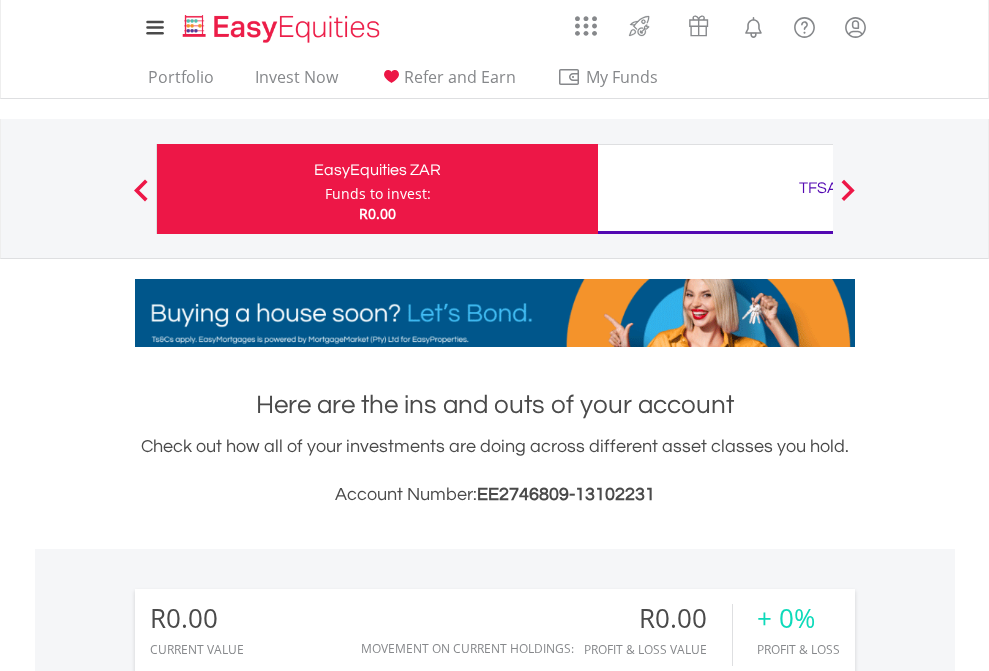 click on "Funds to invest:" at bounding box center (378, 194) 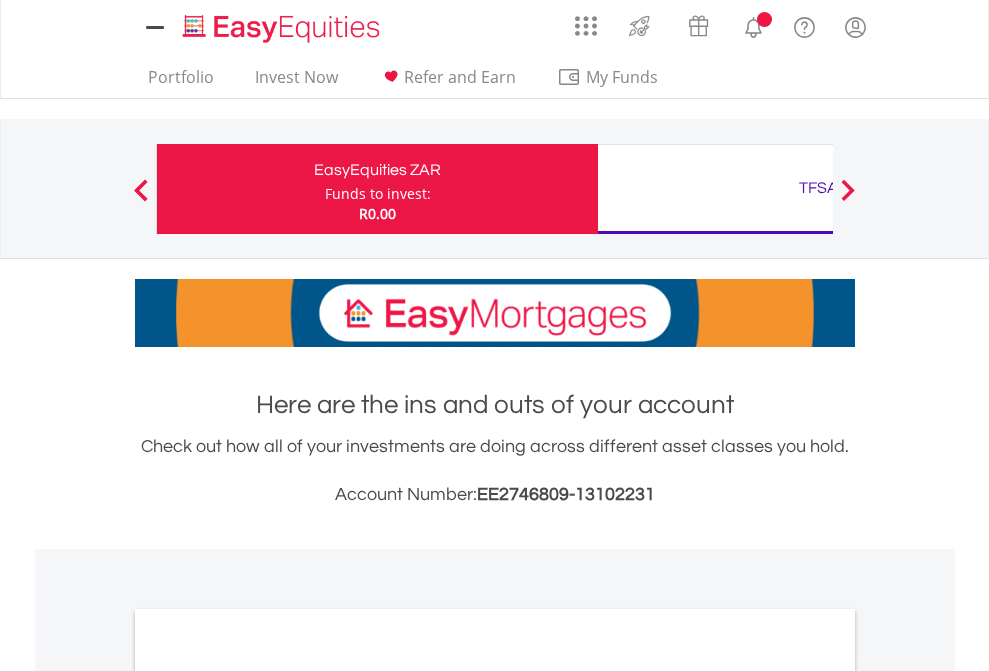 scroll, scrollTop: 0, scrollLeft: 0, axis: both 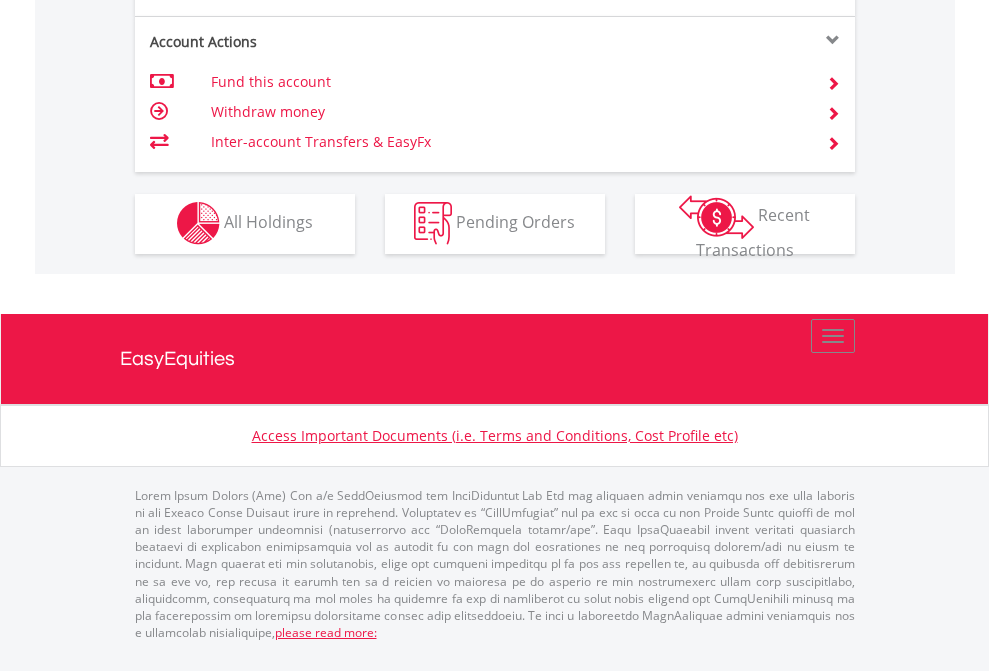 click on "Investment types" at bounding box center [706, -353] 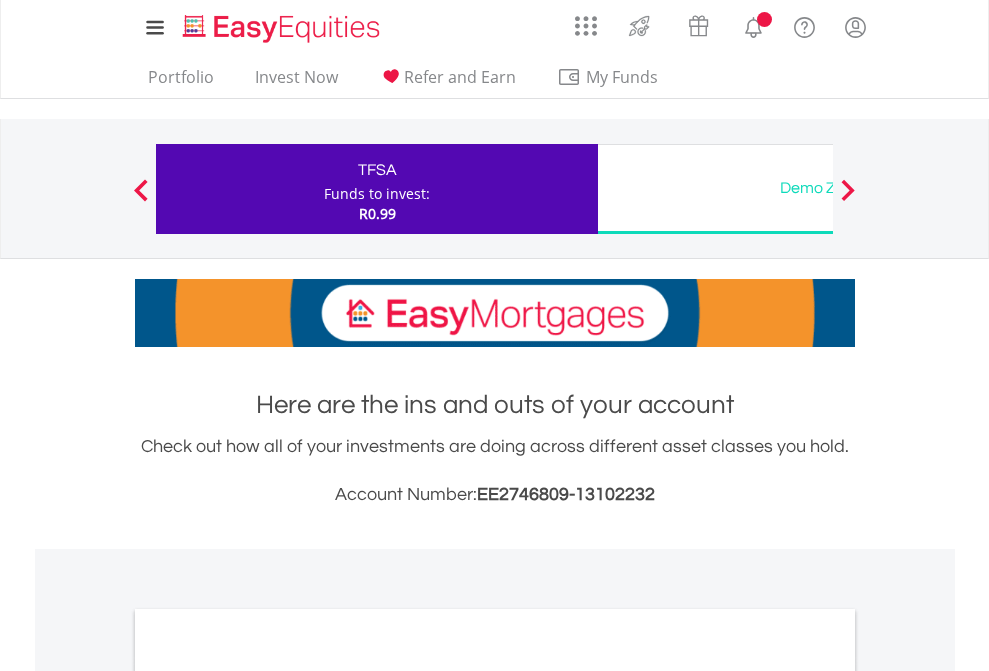 scroll, scrollTop: 0, scrollLeft: 0, axis: both 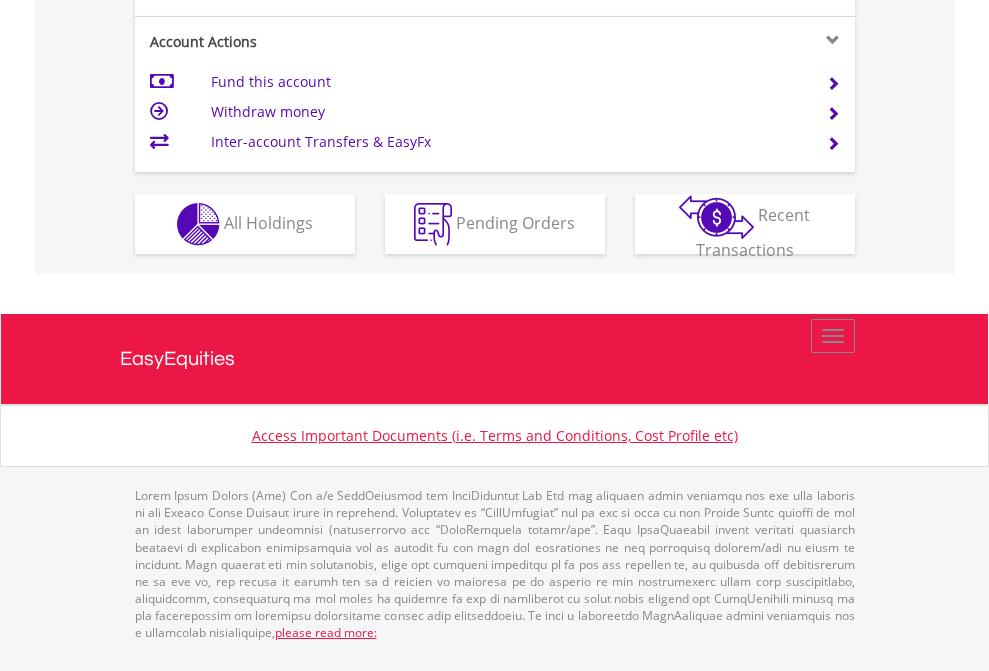 click on "Investment types" at bounding box center (706, -337) 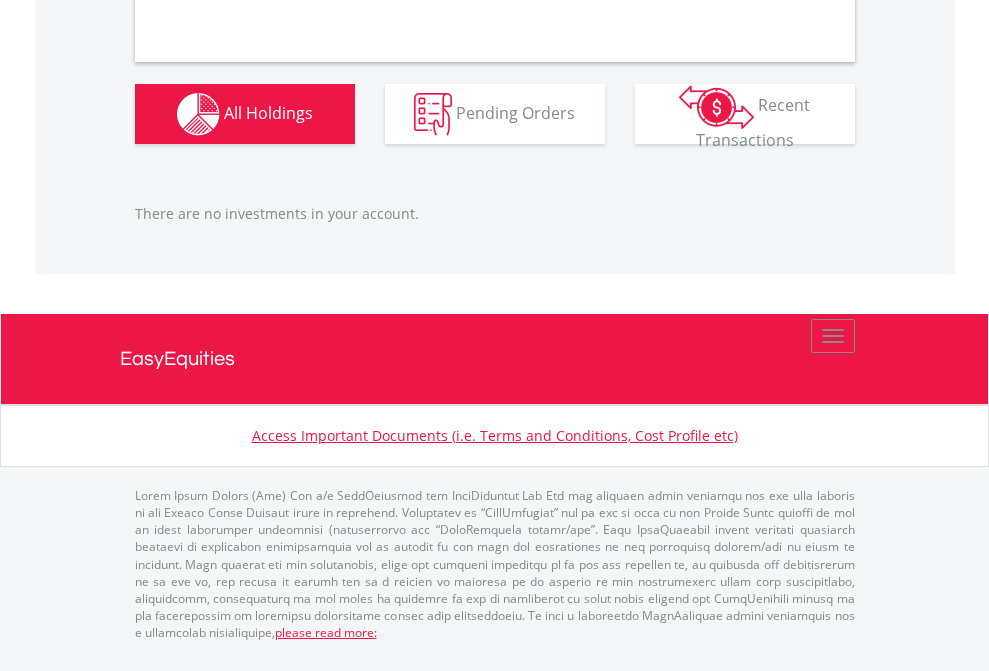 scroll, scrollTop: 1980, scrollLeft: 0, axis: vertical 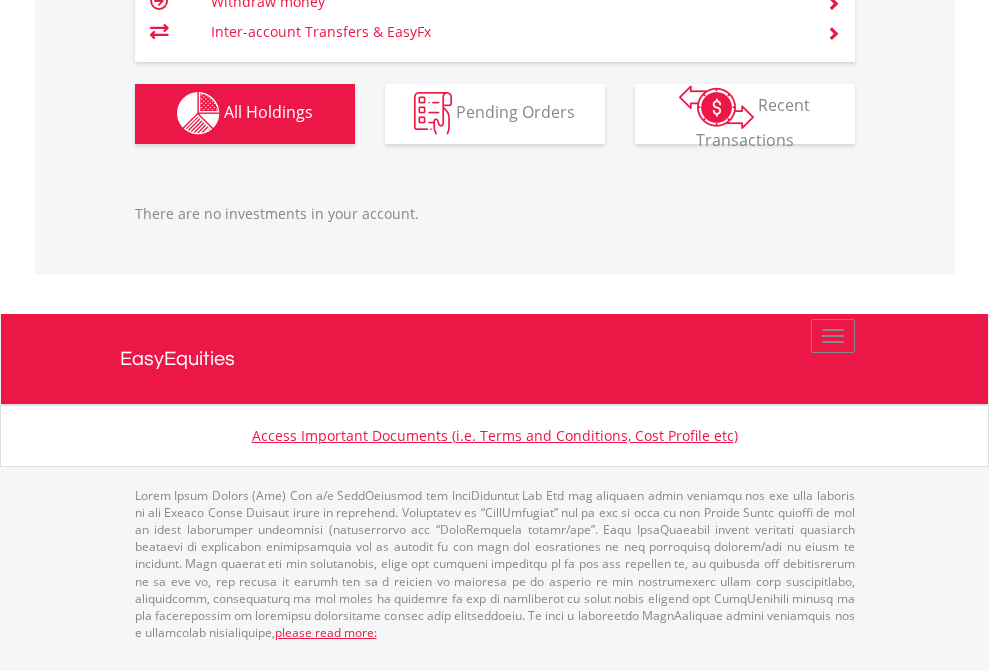 click on "TFSA" at bounding box center [818, -1142] 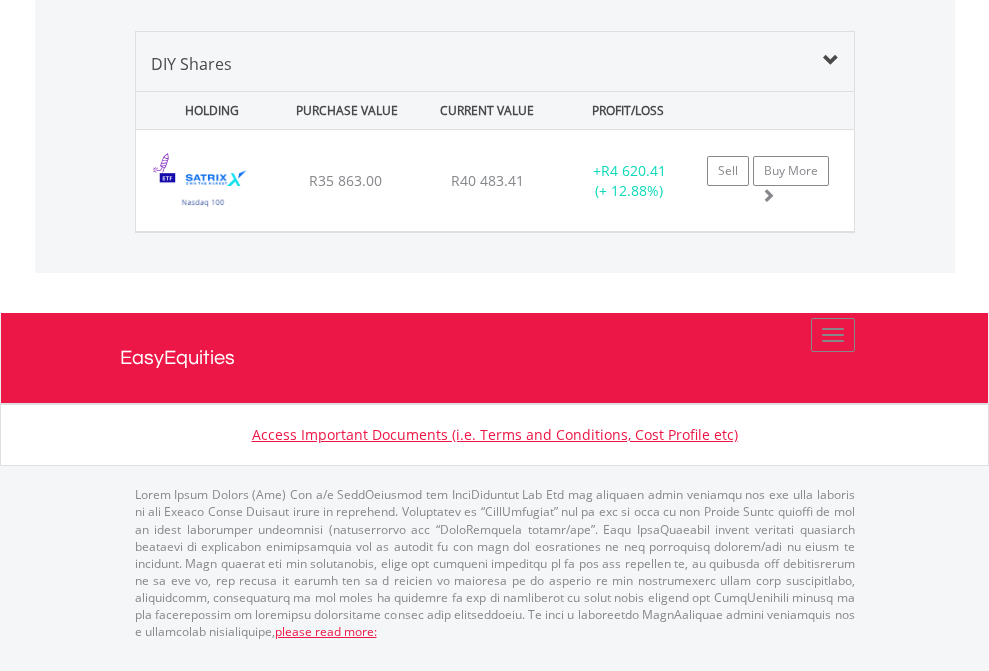 scroll, scrollTop: 2225, scrollLeft: 0, axis: vertical 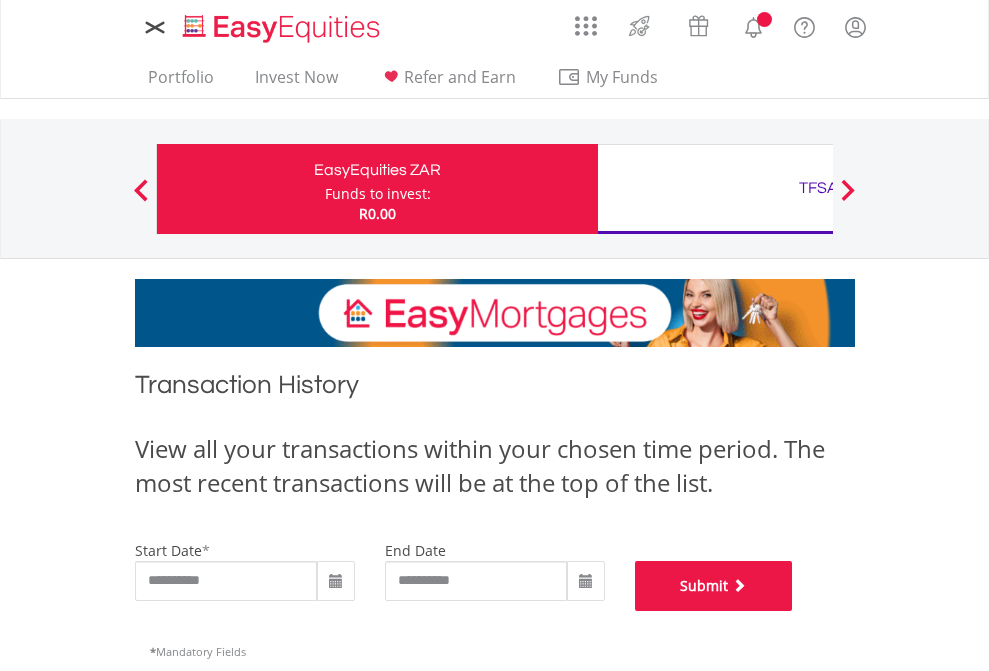 click on "Submit" at bounding box center [714, 586] 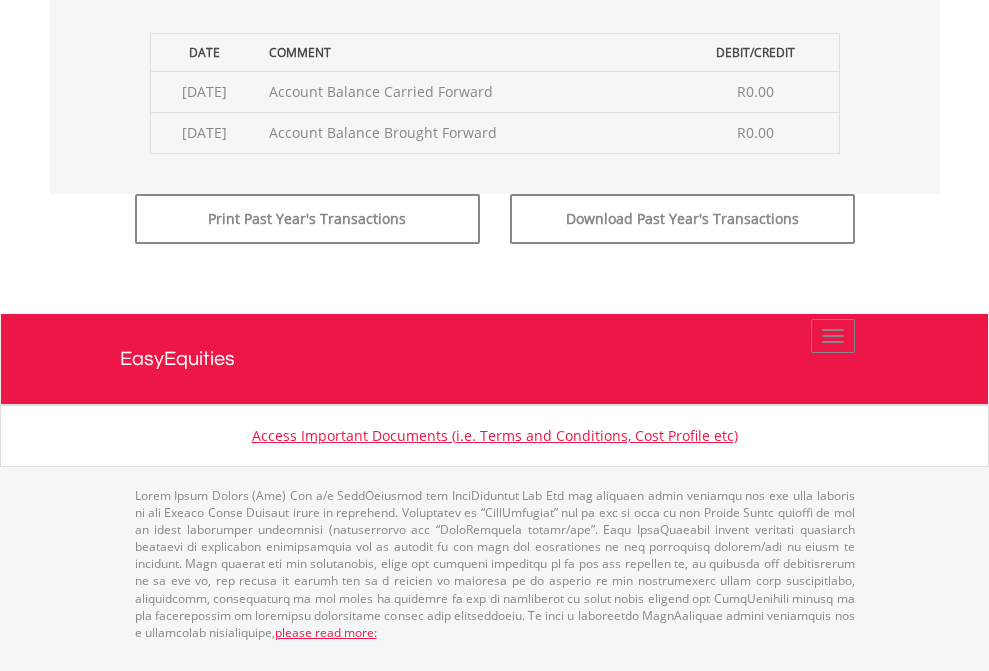 scroll, scrollTop: 811, scrollLeft: 0, axis: vertical 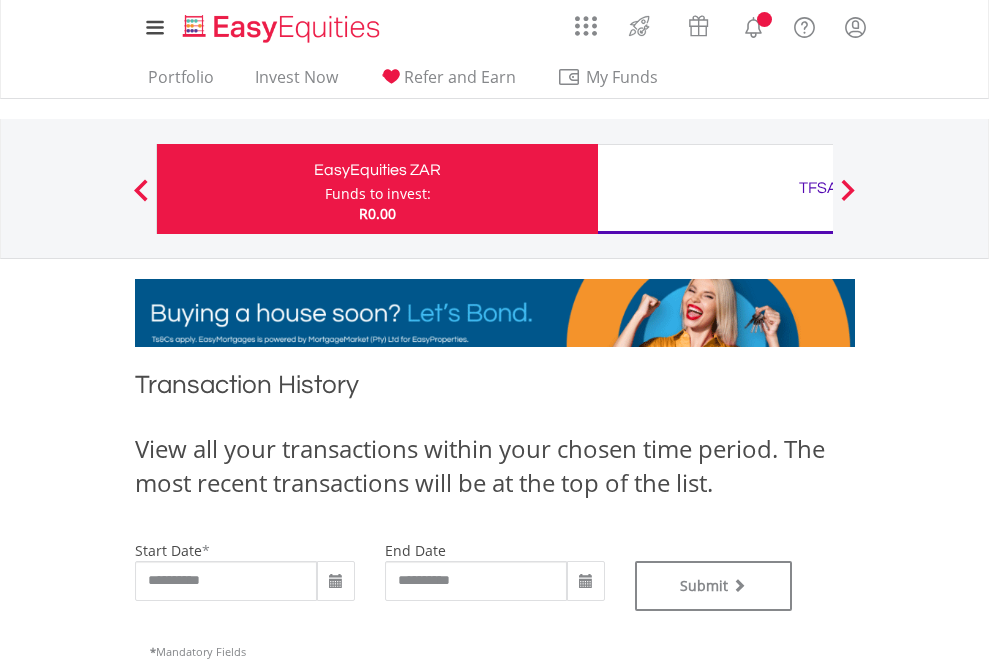 click on "TFSA" at bounding box center [818, 188] 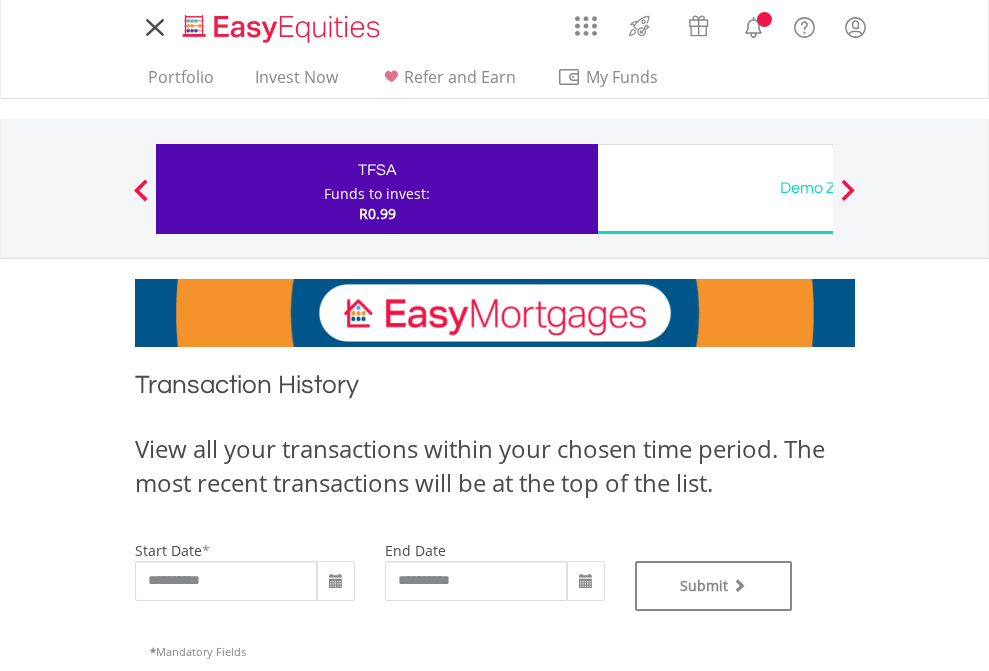 scroll, scrollTop: 0, scrollLeft: 0, axis: both 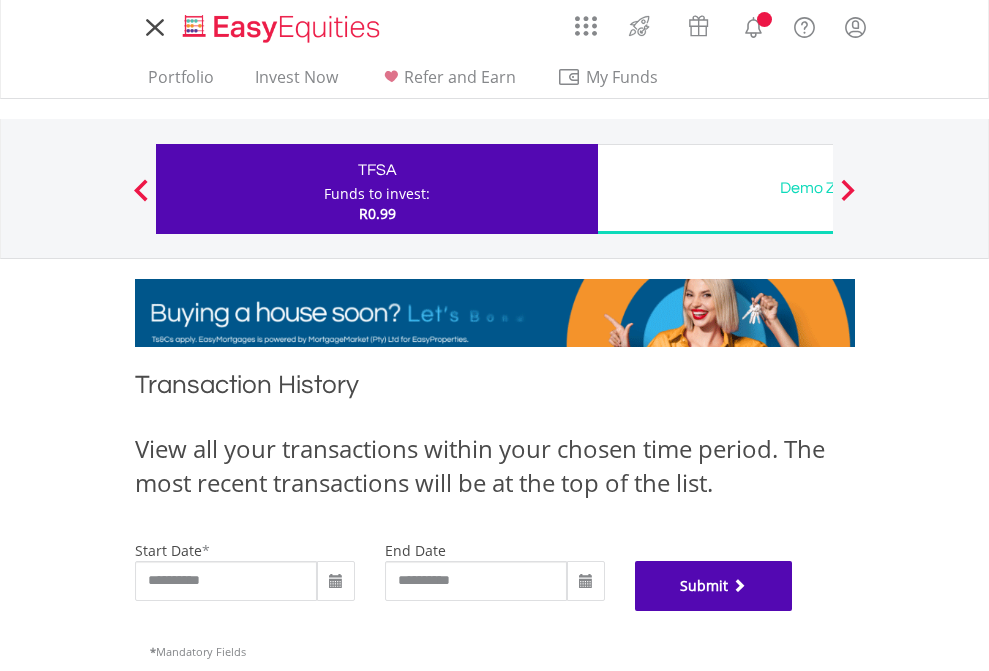 click on "Submit" at bounding box center [714, 586] 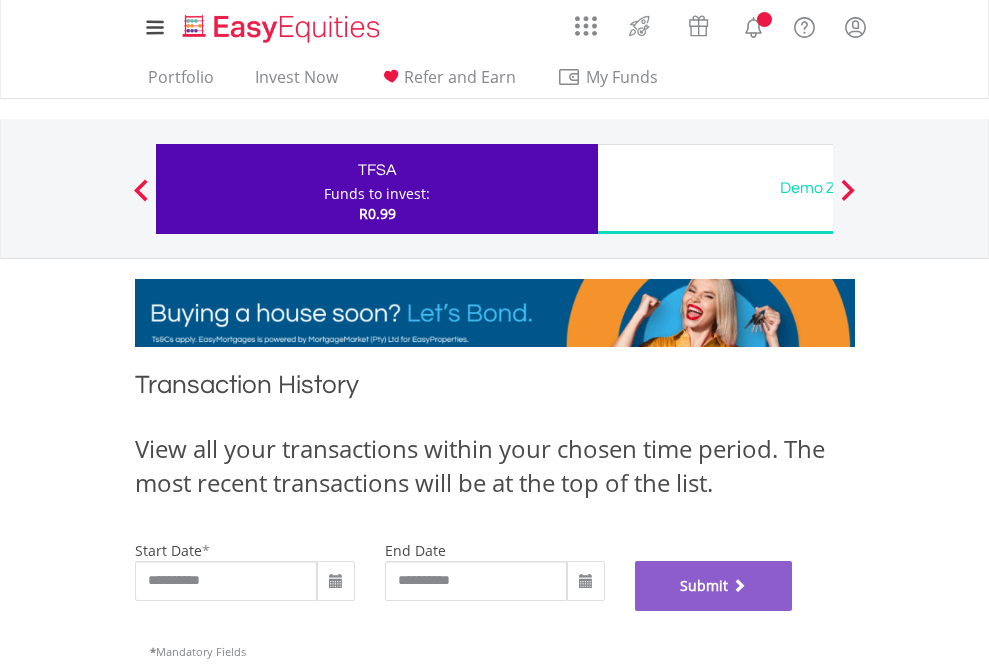 scroll, scrollTop: 811, scrollLeft: 0, axis: vertical 